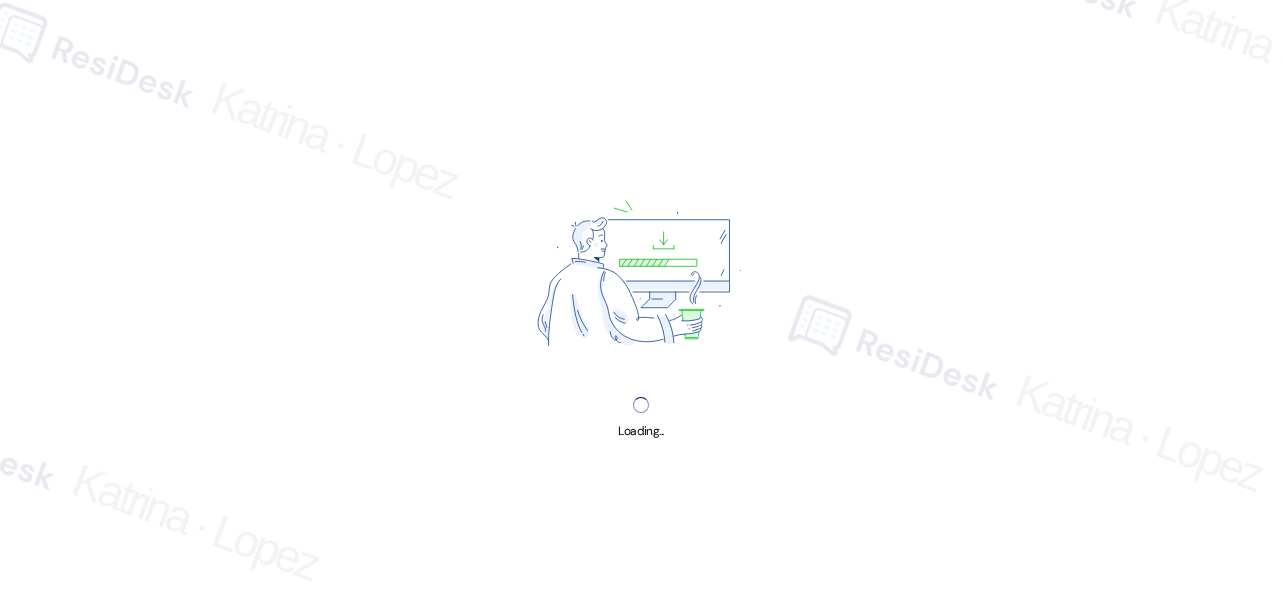 scroll, scrollTop: 0, scrollLeft: 0, axis: both 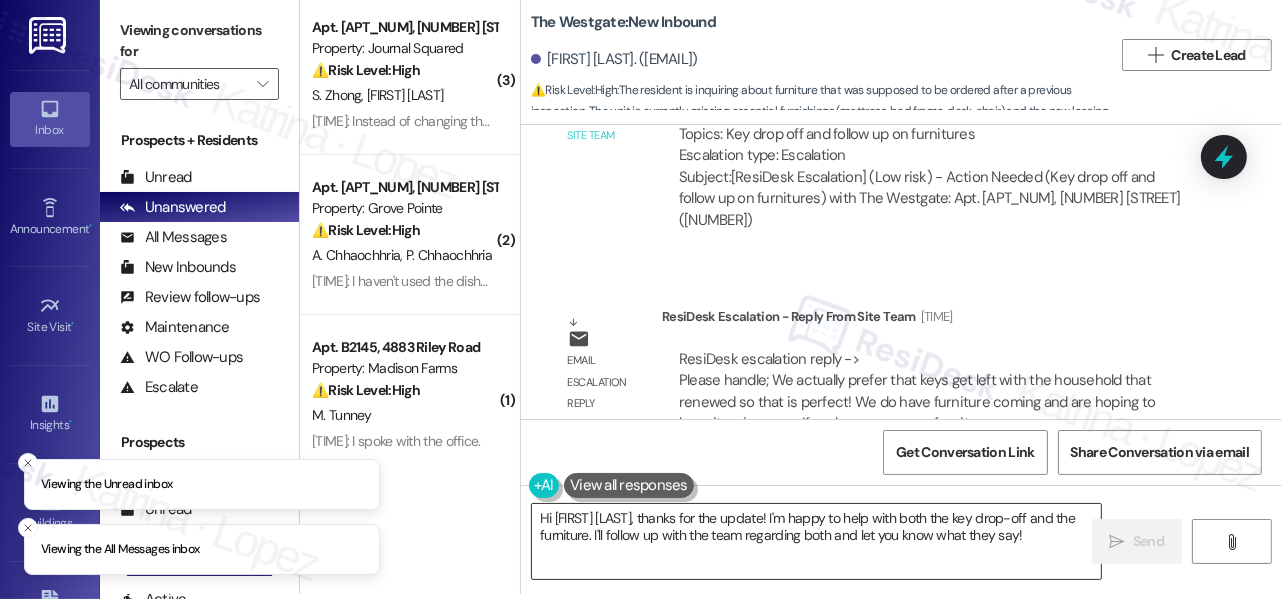 click on "Hi [FIRST] [LAST], thanks for the update! I'm happy to help with both the key drop-off and the furniture. I'll follow up with the team regarding both and let you know what they say!" at bounding box center (816, 541) 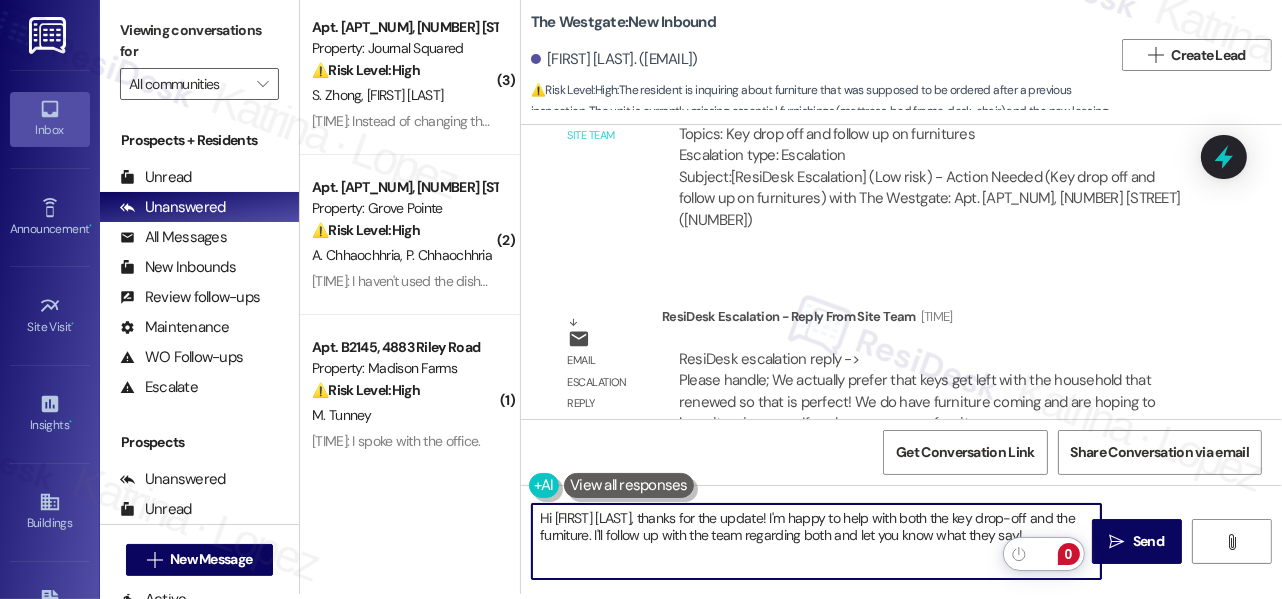 drag, startPoint x: 588, startPoint y: 516, endPoint x: 990, endPoint y: 544, distance: 402.97394 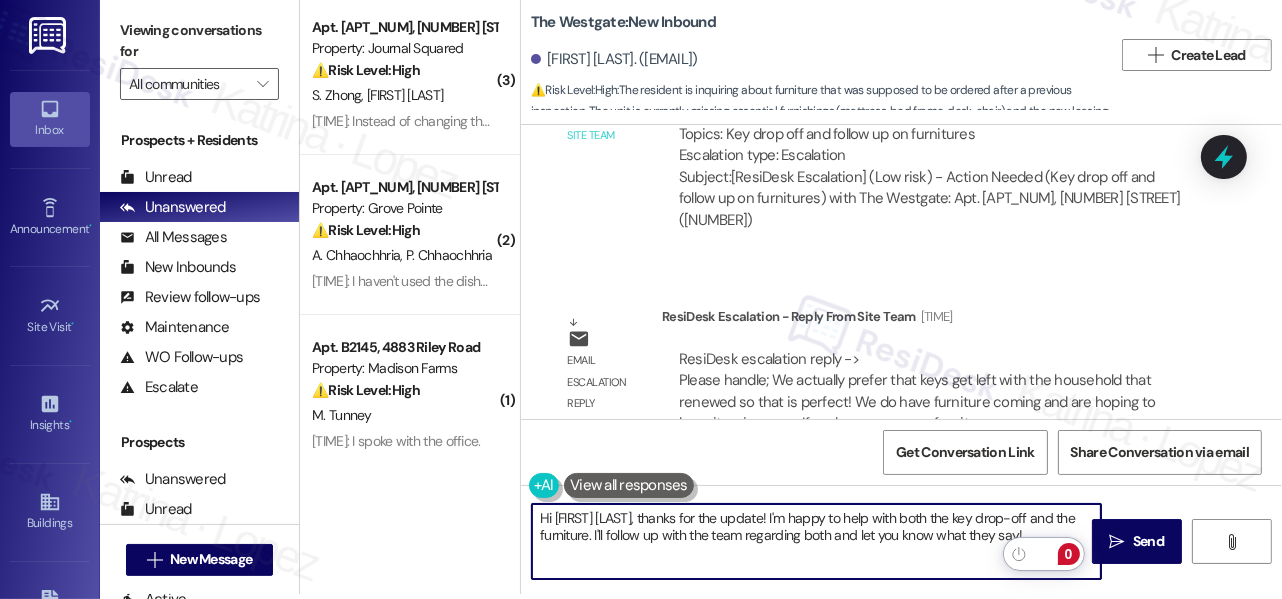 click on "Hi Robin, thanks for the update! I'm happy to help with both the key drop-off and the furniture. I'll follow up with the team regarding both and let you know what they say!" at bounding box center (816, 541) 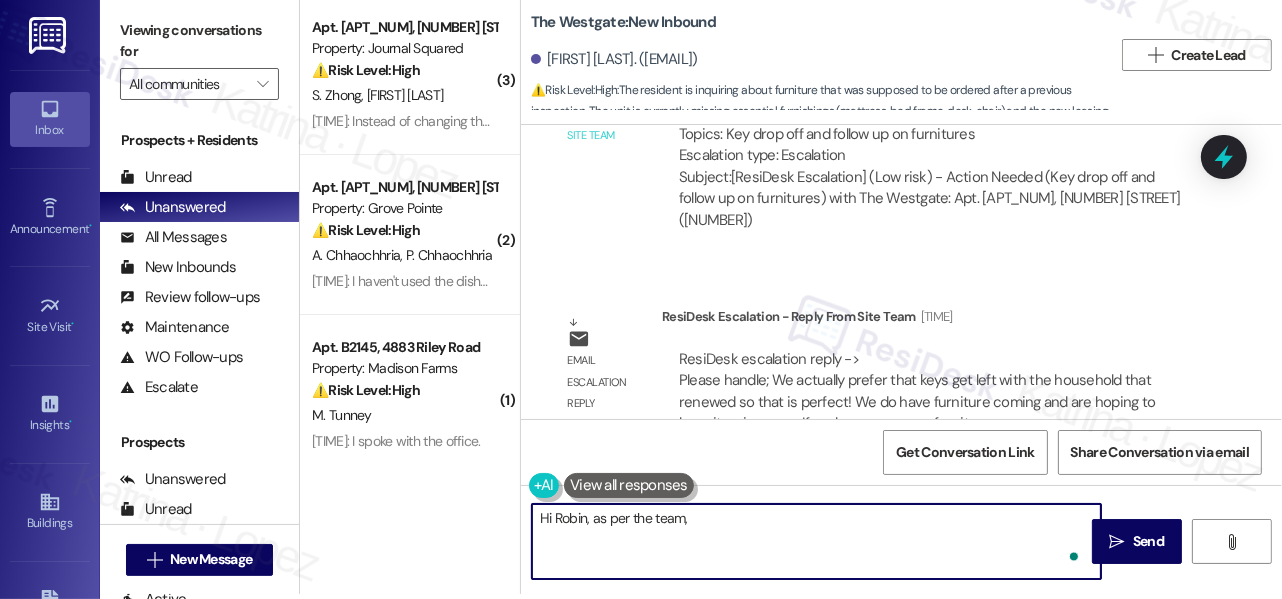 paste on "We actually prefer that keys get left with the household that renewed so that is perfect!  We do have furniture coming and are hoping to have it arrive soon.  If we have any spare furniture from homes being unfurnished we will send you guys a notice of entry to bring in the furniture for the bed space." 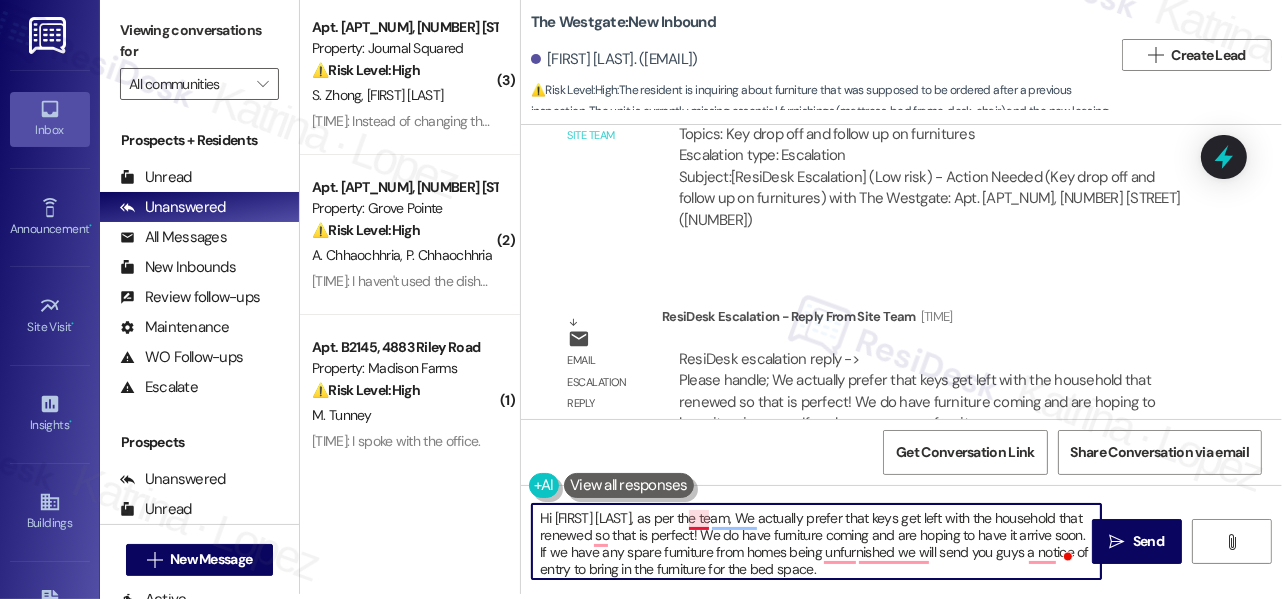 click on "Hi Robin, as per the team, We actually prefer that keys get left with the household that renewed so that is perfect!  We do have furniture coming and are hoping to have it arrive soon.  If we have any spare furniture from homes being unfurnished we will send you guys a notice of entry to bring in the furniture for the bed space." at bounding box center (816, 541) 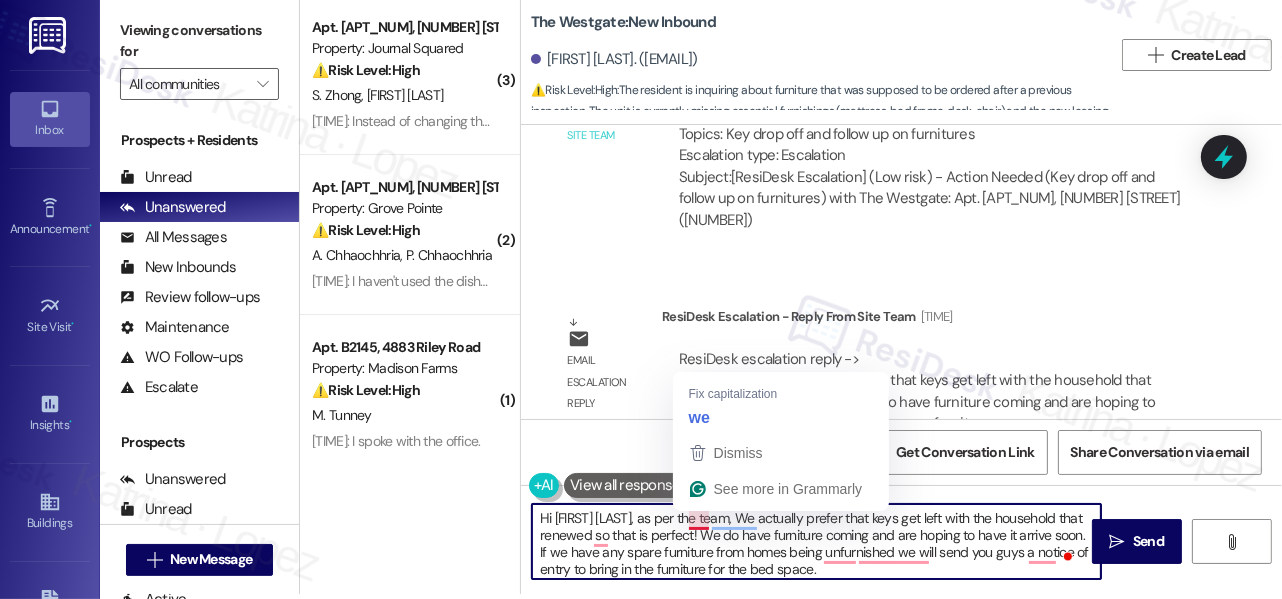click on "Hi Robin, as per the team, We actually prefer that keys get left with the household that renewed so that is perfect!  We do have furniture coming and are hoping to have it arrive soon.  If we have any spare furniture from homes being unfurnished we will send you guys a notice of entry to bring in the furniture for the bed space." at bounding box center [816, 541] 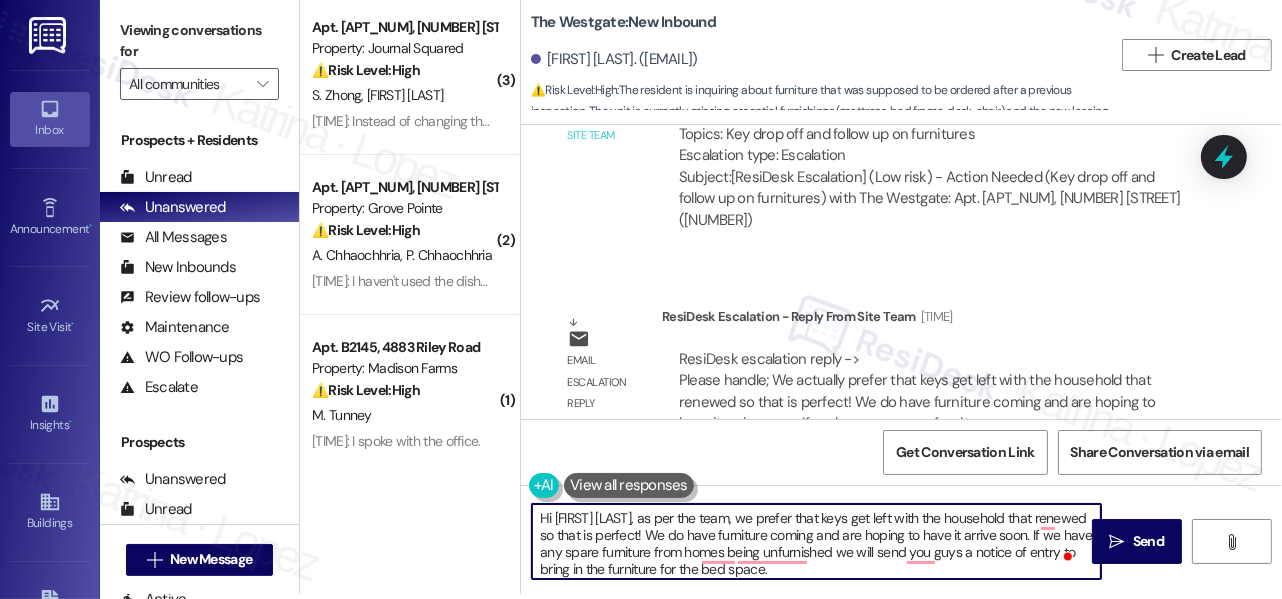 scroll, scrollTop: 5, scrollLeft: 0, axis: vertical 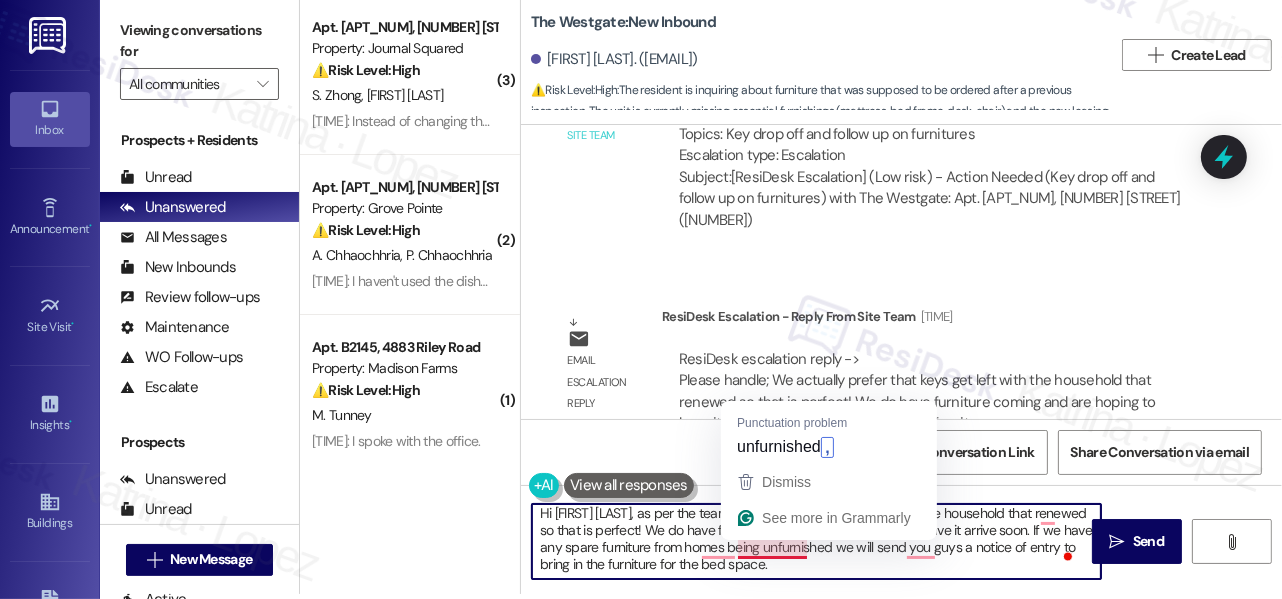 click on "Hi Robin, as per the team, we prefer that keys get left with the household that renewed so that is perfect!  We do have furniture coming and are hoping to have it arrive soon.  If we have any spare furniture from homes being unfurnished we will send you guys a notice of entry to bring in the furniture for the bed space." at bounding box center (816, 541) 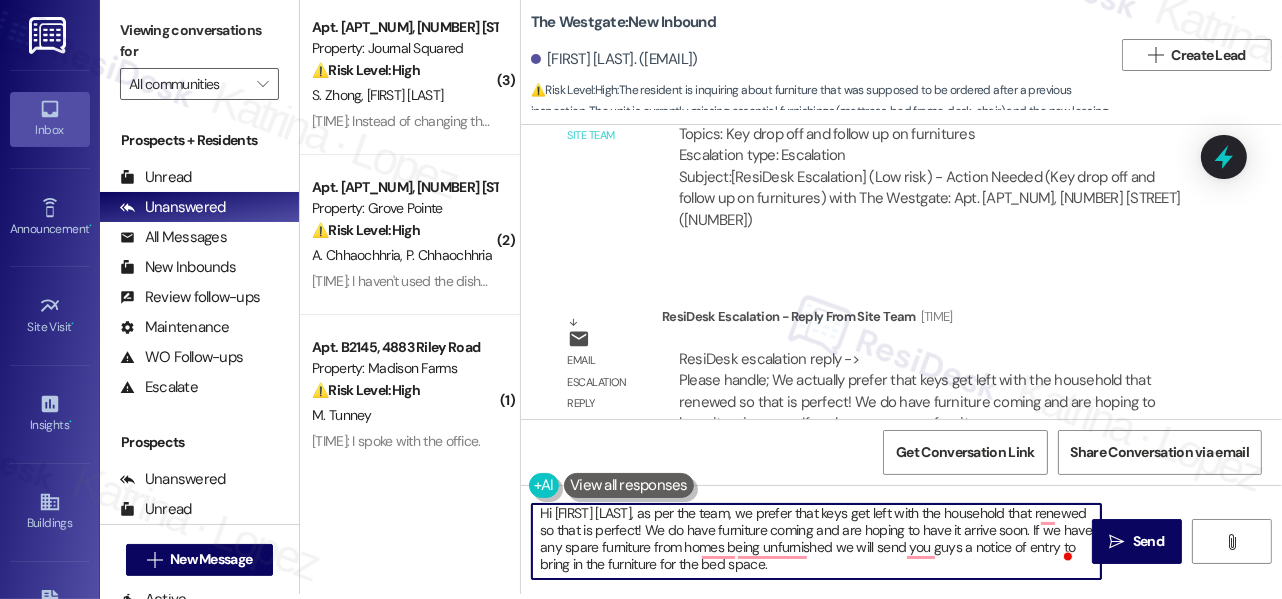 click on "Hi Robin, as per the team, we prefer that keys get left with the household that renewed so that is perfect!  We do have furniture coming and are hoping to have it arrive soon.  If we have any spare furniture from homes being unfurnished we will send you guys a notice of entry to bring in the furniture for the bed space." at bounding box center [816, 541] 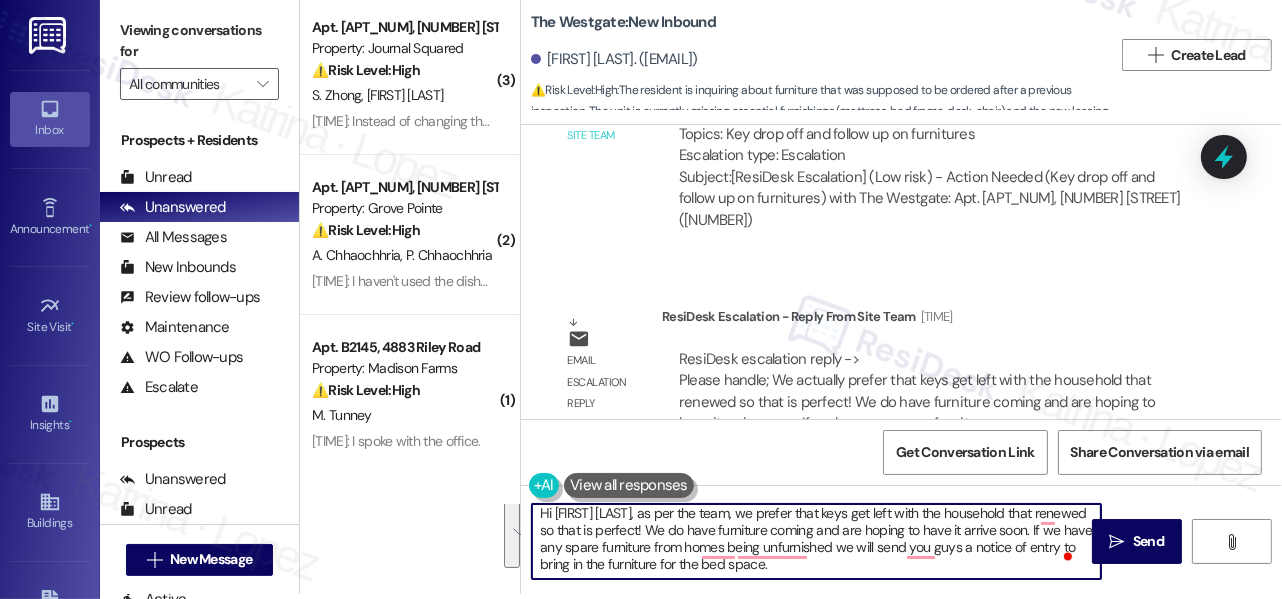 click on "Hi Robin, as per the team, we prefer that keys get left with the household that renewed so that is perfect!  We do have furniture coming and are hoping to have it arrive soon.  If we have any spare furniture from homes being unfurnished we will send you guys a notice of entry to bring in the furniture for the bed space." at bounding box center (816, 541) 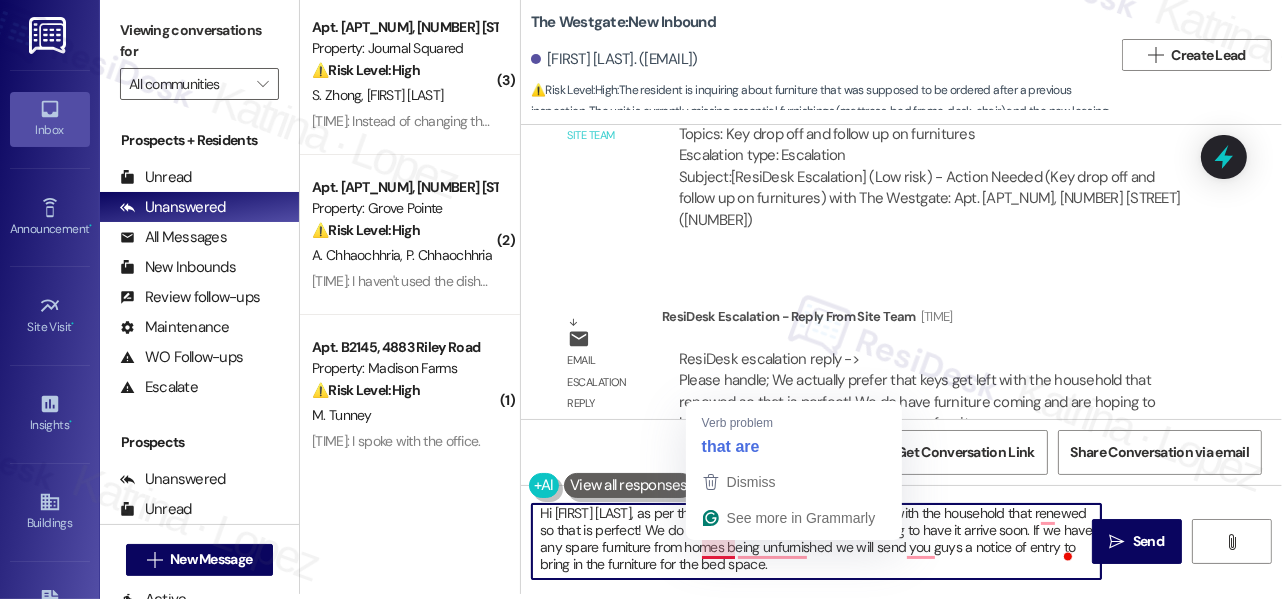 click on "Hi Robin, as per the team, we prefer that keys get left with the household that renewed so that is perfect!  We do have furniture coming and are hoping to have it arrive soon.  If we have any spare furniture from homes being unfurnished we will send you guys a notice of entry to bring in the furniture for the bed space." at bounding box center (816, 541) 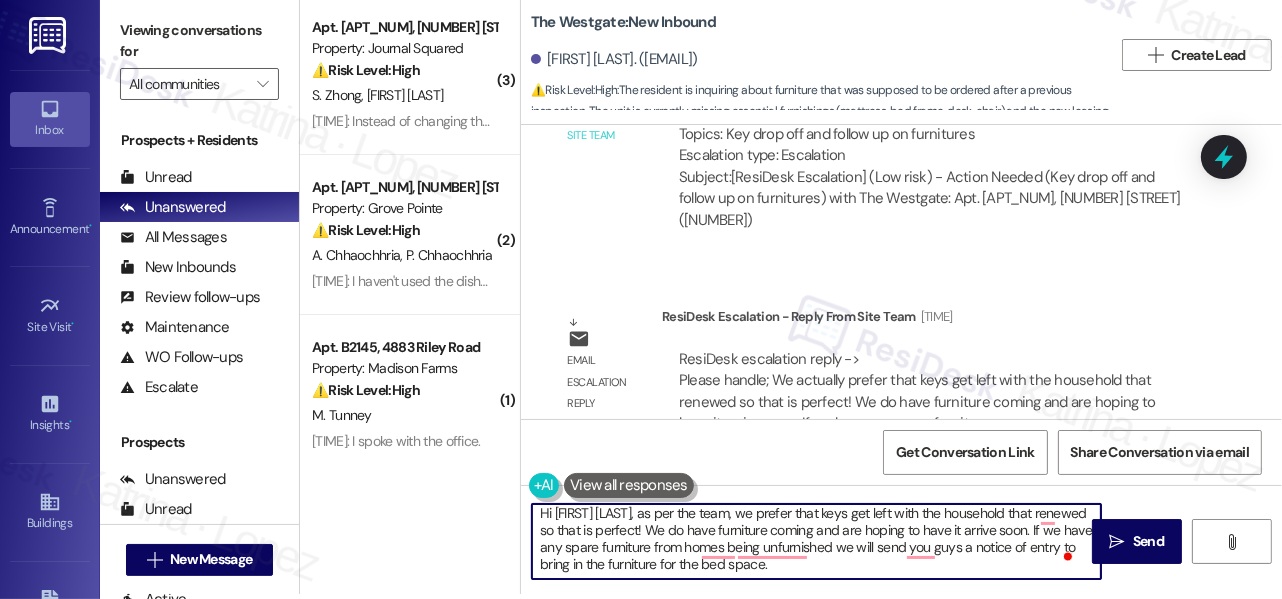click on "Hi Robin, as per the team, we prefer that keys get left with the household that renewed so that is perfect!  We do have furniture coming and are hoping to have it arrive soon.  If we have any spare furniture from homes being unfurnished we will send you guys a notice of entry to bring in the furniture for the bed space." at bounding box center (816, 541) 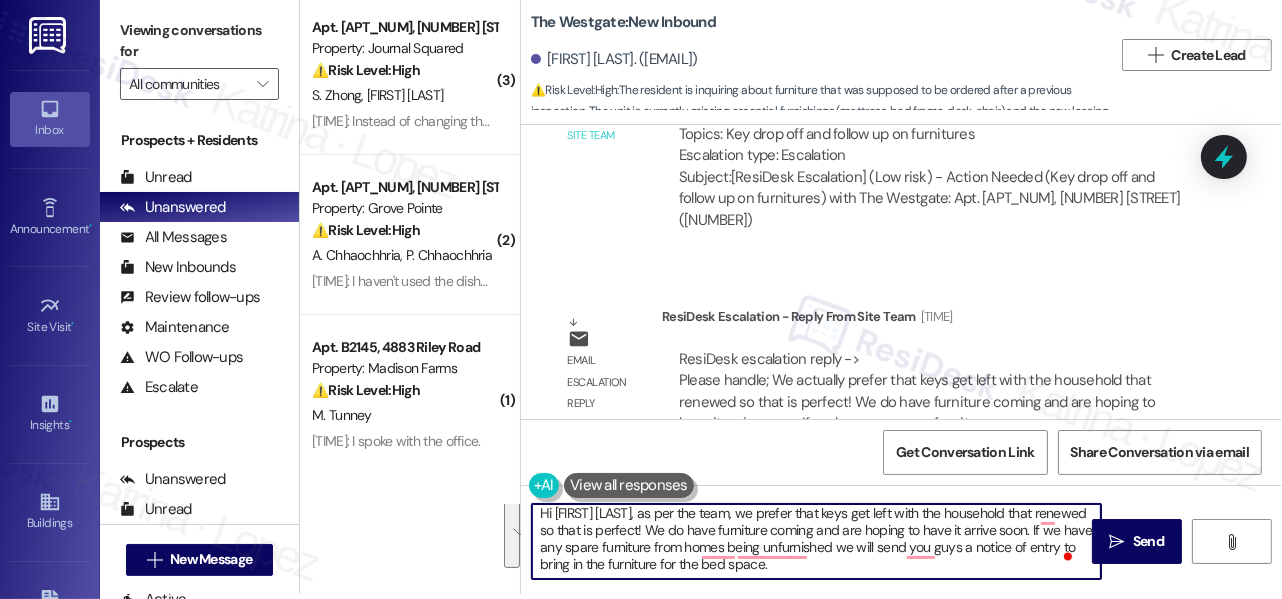 click on "Hi Robin, as per the team, we prefer that keys get left with the household that renewed so that is perfect!  We do have furniture coming and are hoping to have it arrive soon.  If we have any spare furniture from homes being unfurnished we will send you guys a notice of entry to bring in the furniture for the bed space." at bounding box center [816, 541] 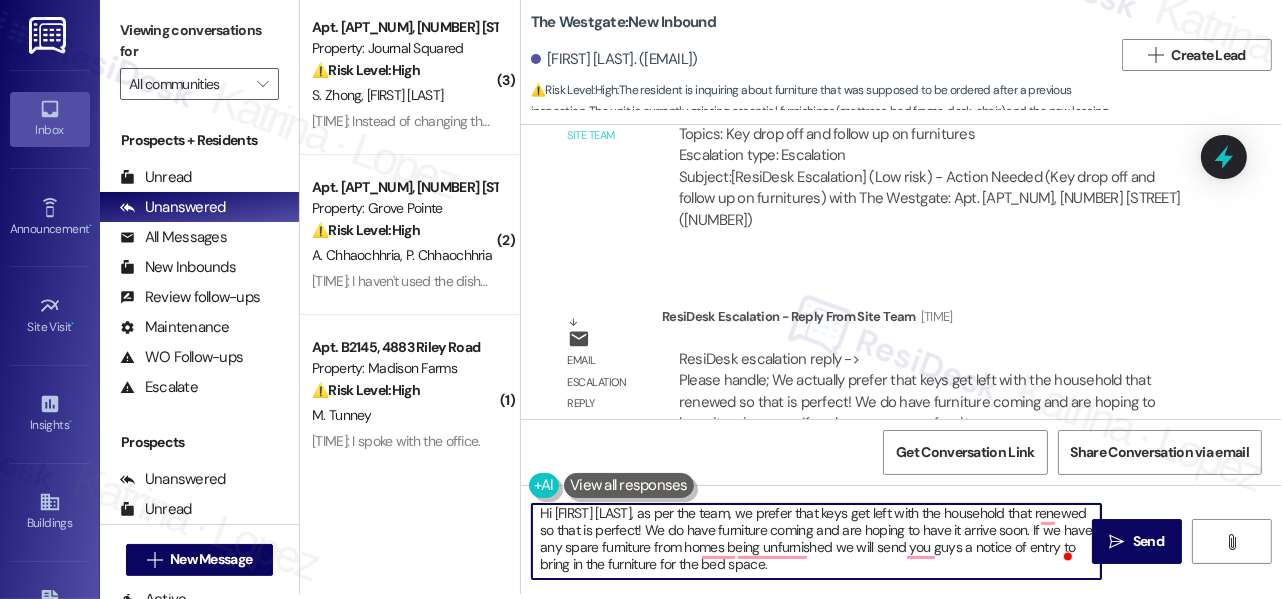 click on "Hi Robin, as per the team, we prefer that keys get left with the household that renewed so that is perfect!  We do have furniture coming and are hoping to have it arrive soon.  If we have any spare furniture from homes being unfurnished we will send you guys a notice of entry to bring in the furniture for the bed space." at bounding box center (816, 541) 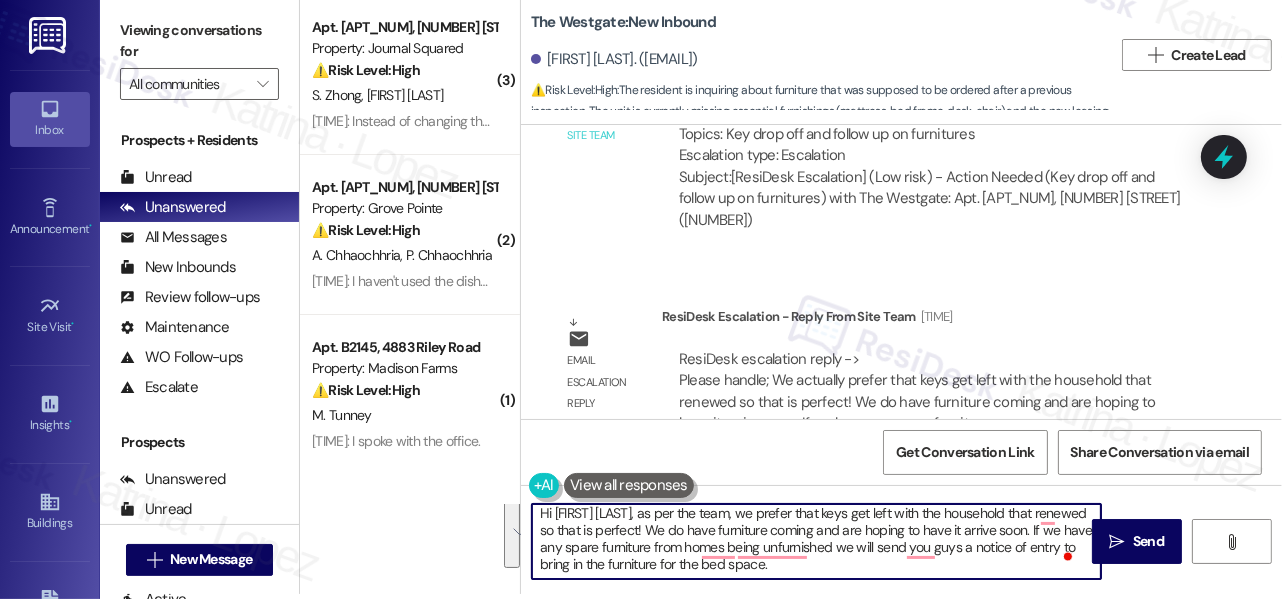 click on "Hi Robin, as per the team, we prefer that keys get left with the household that renewed so that is perfect!  We do have furniture coming and are hoping to have it arrive soon.  If we have any spare furniture from homes being unfurnished we will send you guys a notice of entry to bring in the furniture for the bed space." at bounding box center (816, 541) 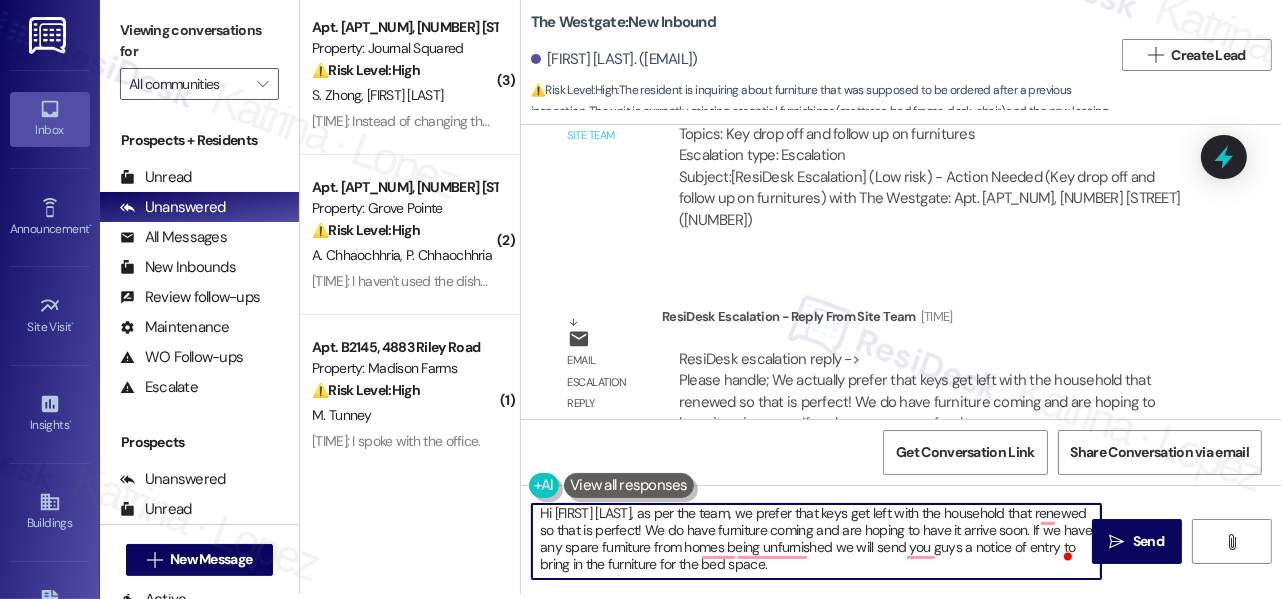 click on "Hi Robin, as per the team, we prefer that keys get left with the household that renewed so that is perfect!  We do have furniture coming and are hoping to have it arrive soon.  If we have any spare furniture from homes being unfurnished we will send you guys a notice of entry to bring in the furniture for the bed space." at bounding box center (816, 541) 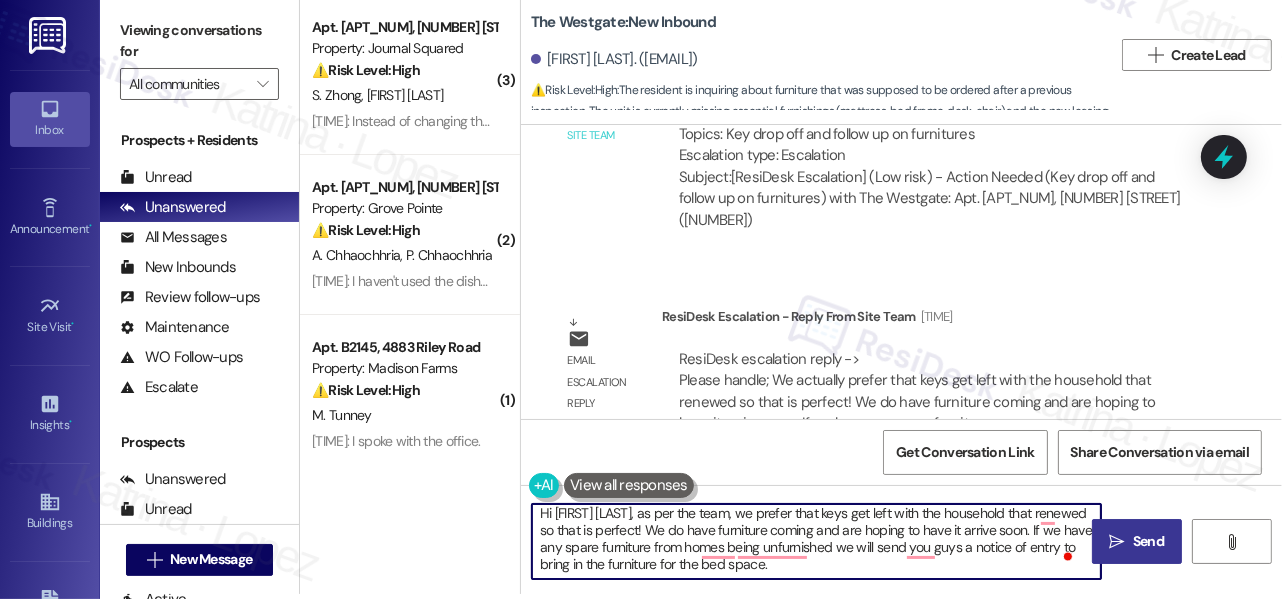 type on "Hi Robin, as per the team, we prefer that keys get left with the household that renewed so that is perfect!  We do have furniture coming and are hoping to have it arrive soon.  If we have any spare furniture from homes being unfurnished we will send you guys a notice of entry to bring in the furniture for the bed space." 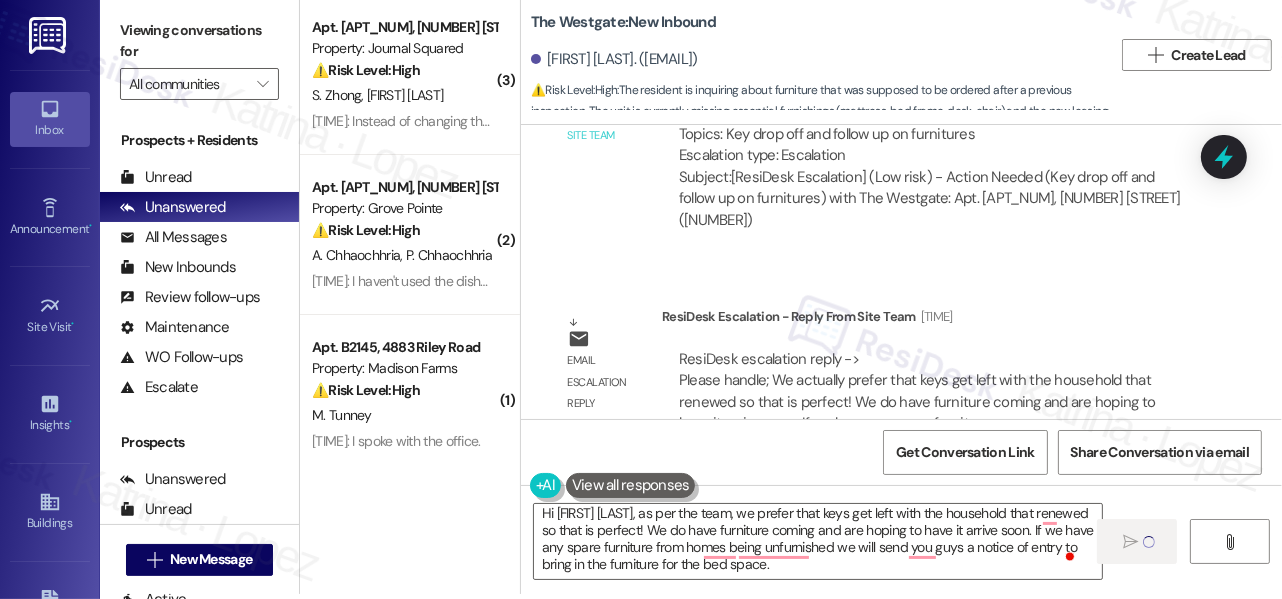type 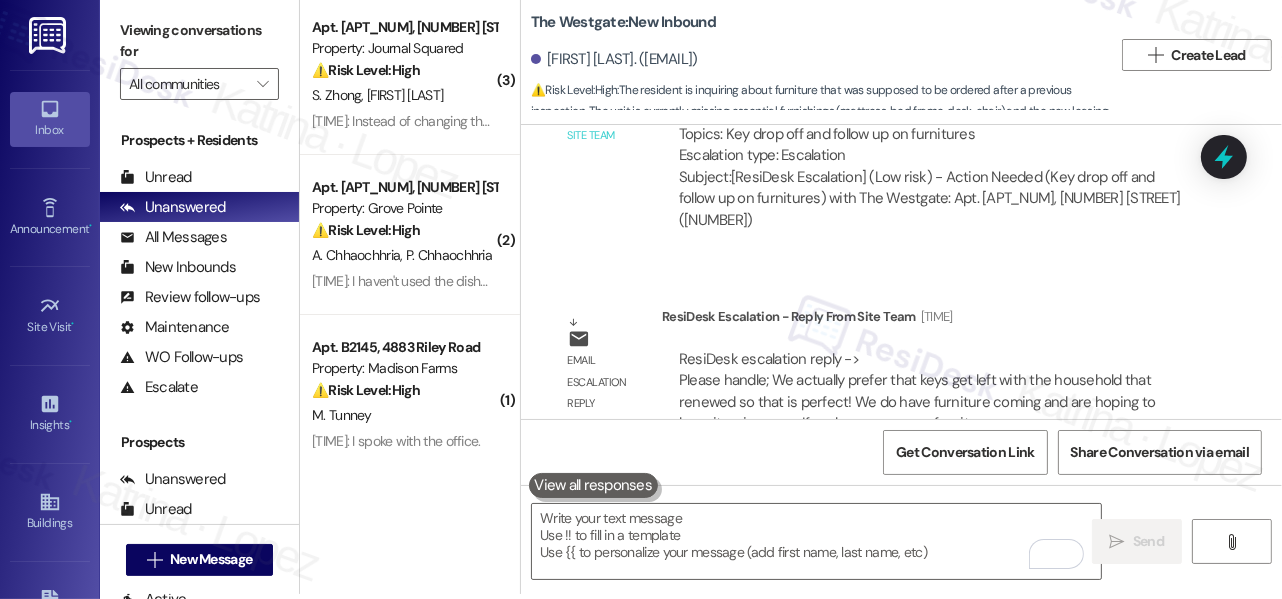 scroll, scrollTop: 0, scrollLeft: 0, axis: both 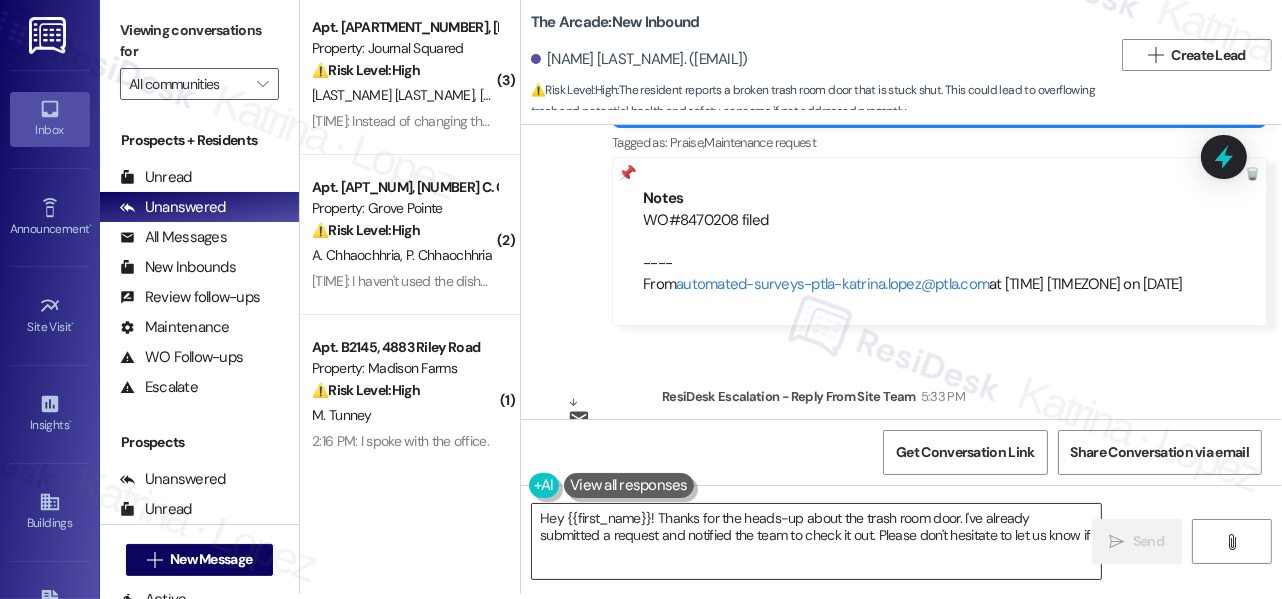 click on "Hey {{first_name}}! Thanks for the heads-up about the trash room door. I've already submitted a request and notified the team to check it out. Please don't hesitate to let us know if anything else comes up!" at bounding box center [816, 541] 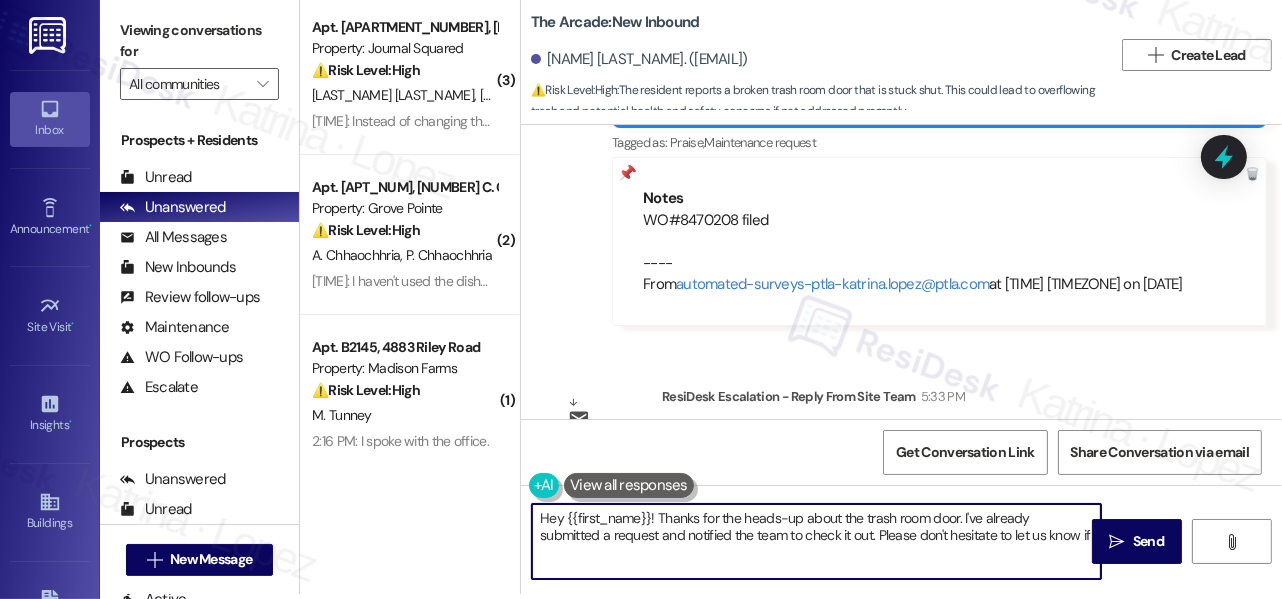 click on "Hey {{first_name}}! Thanks for the heads-up about the trash room door. I've already submitted a request and notified the team to check it out. Please don't hesitate to let us know if anything else comes up!" at bounding box center [816, 541] 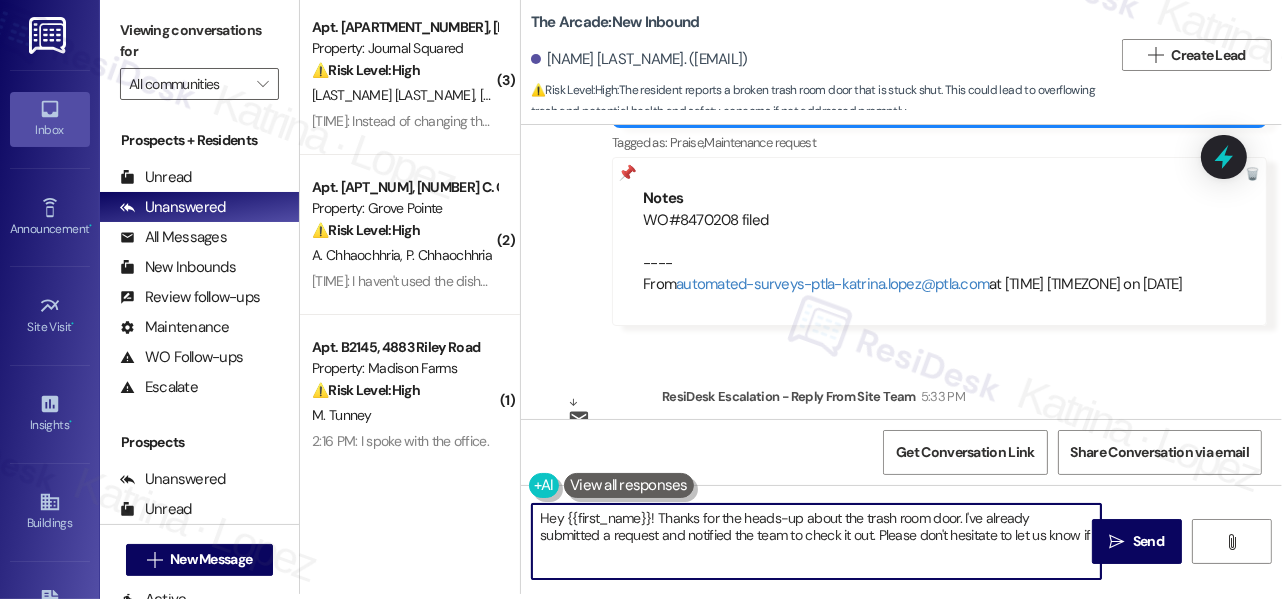 click on "Hey {{first_name}}! Thanks for the heads-up about the trash room door. I've already submitted a request and notified the team to check it out. Please don't hesitate to let us know if anything else comes up!" at bounding box center (816, 541) 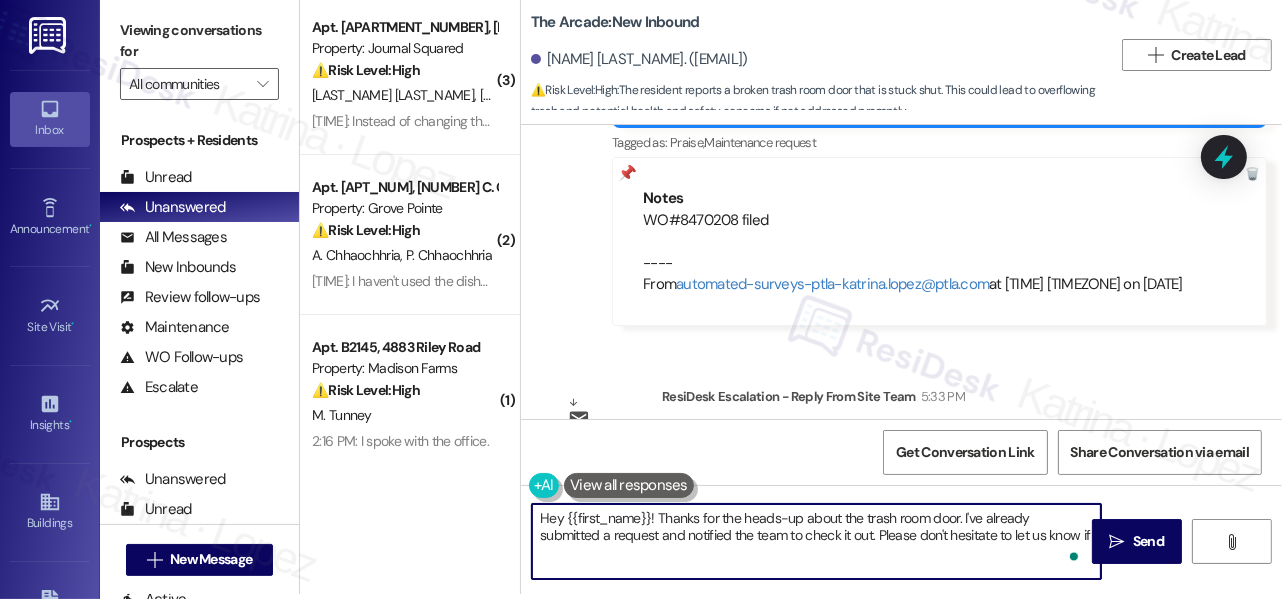 click on "Hey {{first_name}}! Thanks for the heads-up about the trash room door. I've already submitted a request and notified the team to check it out. Please don't hesitate to let us know if anything else comes up!" at bounding box center (816, 541) 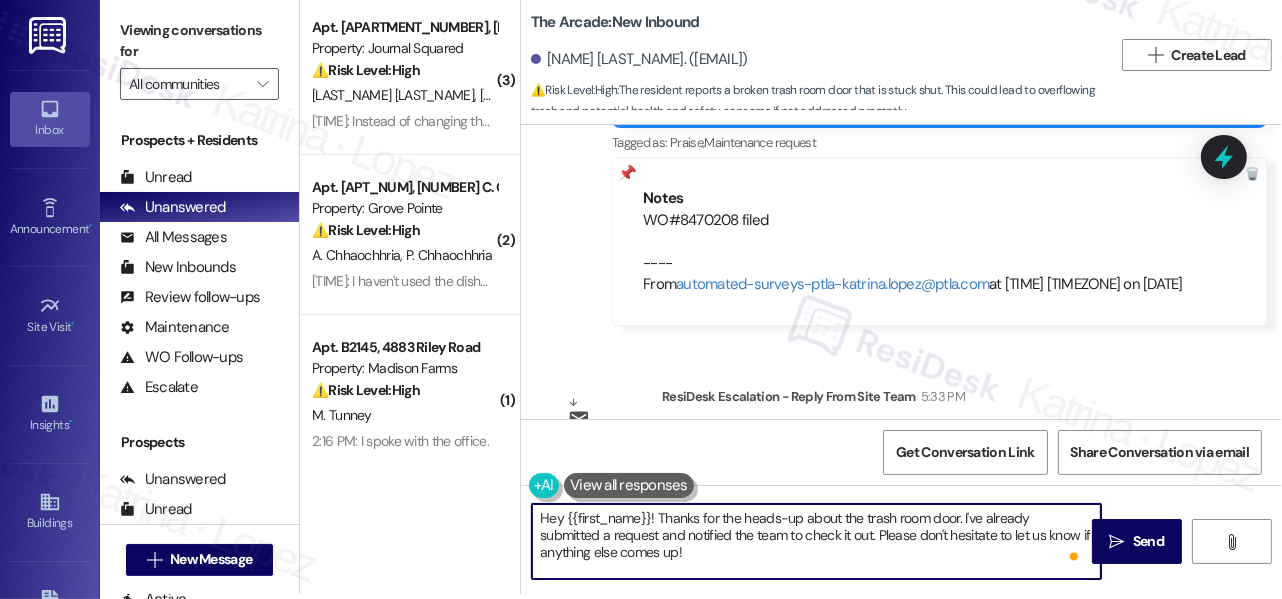paste on "Thank you for letting us know about the trash room.  We will have someone take a look as soon as possible." 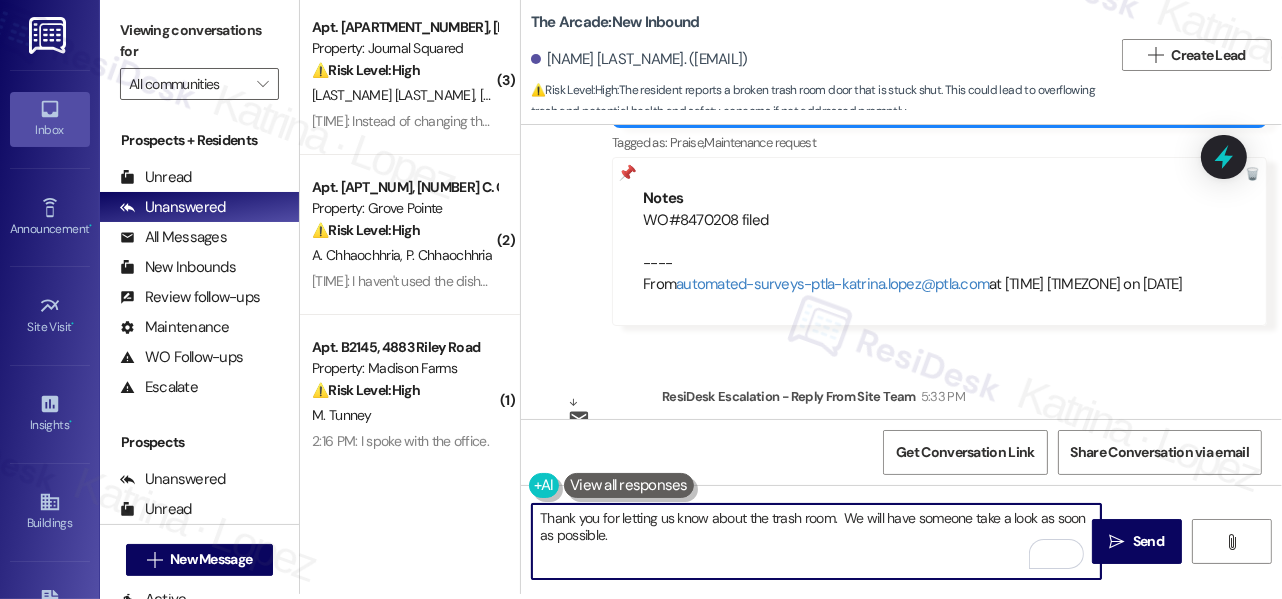 click on "Thank you for letting us know about the trash room.  We will have someone take a look as soon as possible." at bounding box center (816, 541) 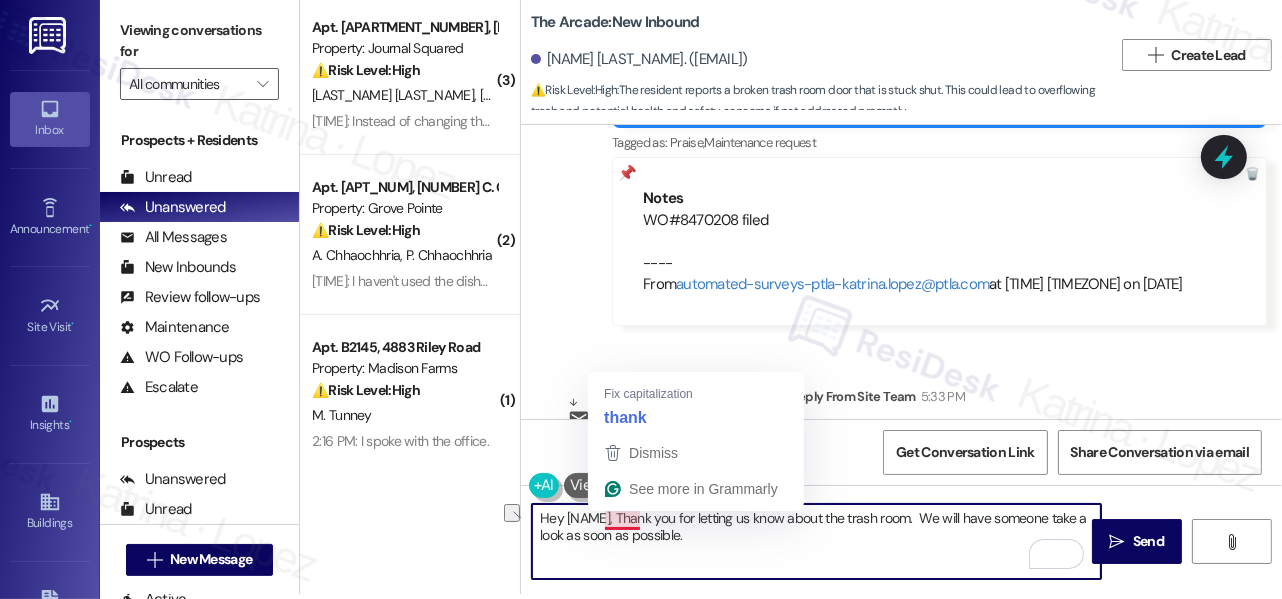 drag, startPoint x: 914, startPoint y: 520, endPoint x: 605, endPoint y: 514, distance: 309.05826 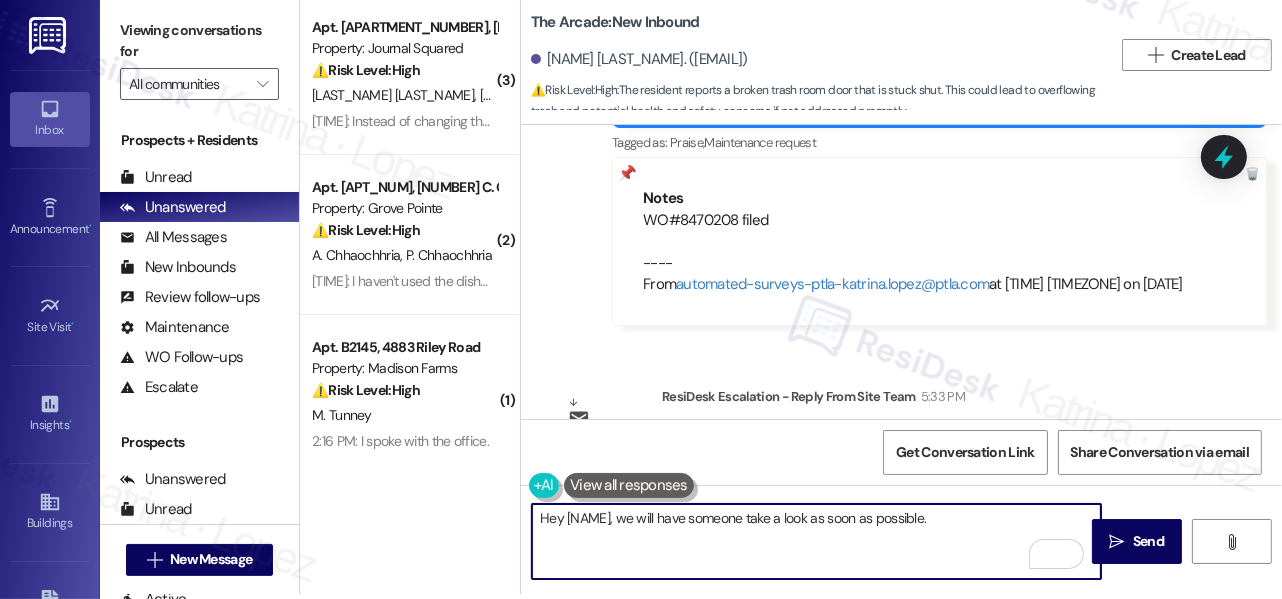 click on "Hey [NAME], we will have someone take a look as soon as possible." at bounding box center [816, 541] 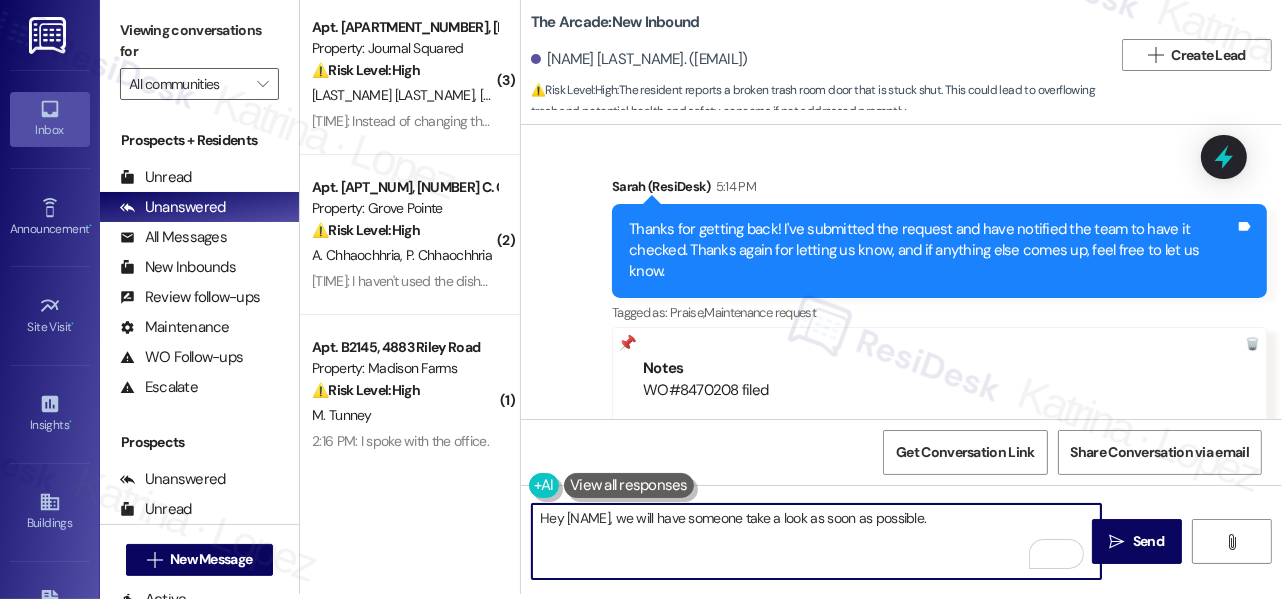 scroll, scrollTop: 12023, scrollLeft: 0, axis: vertical 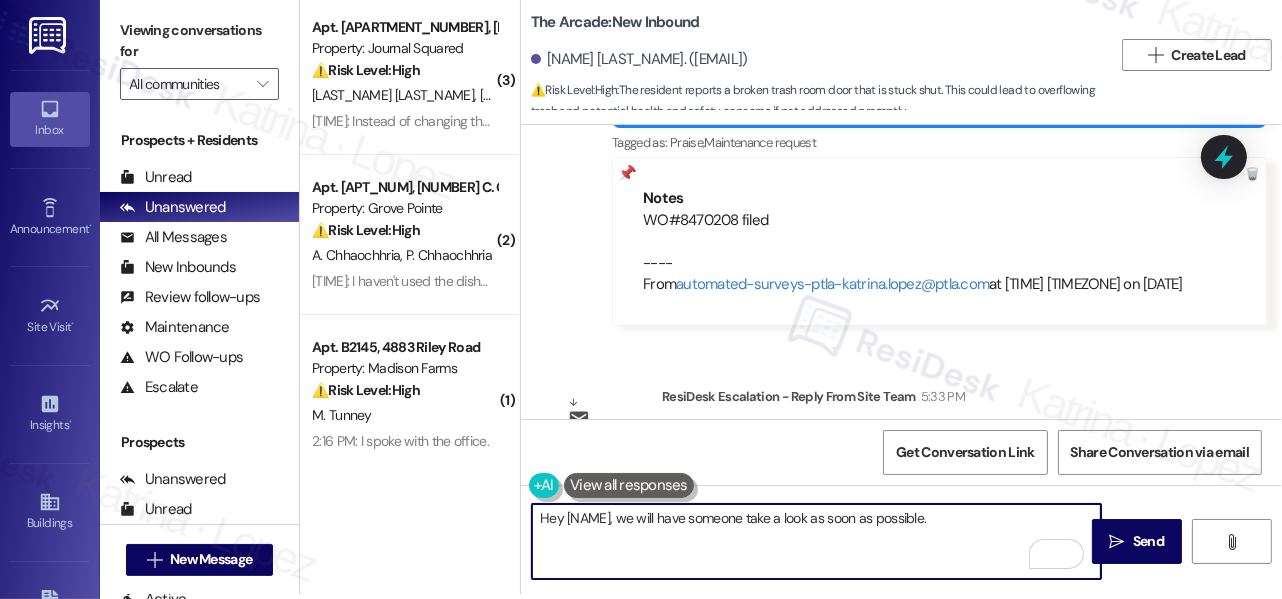 click on "Hey [NAME], we will have someone take a look as soon as possible." at bounding box center [816, 541] 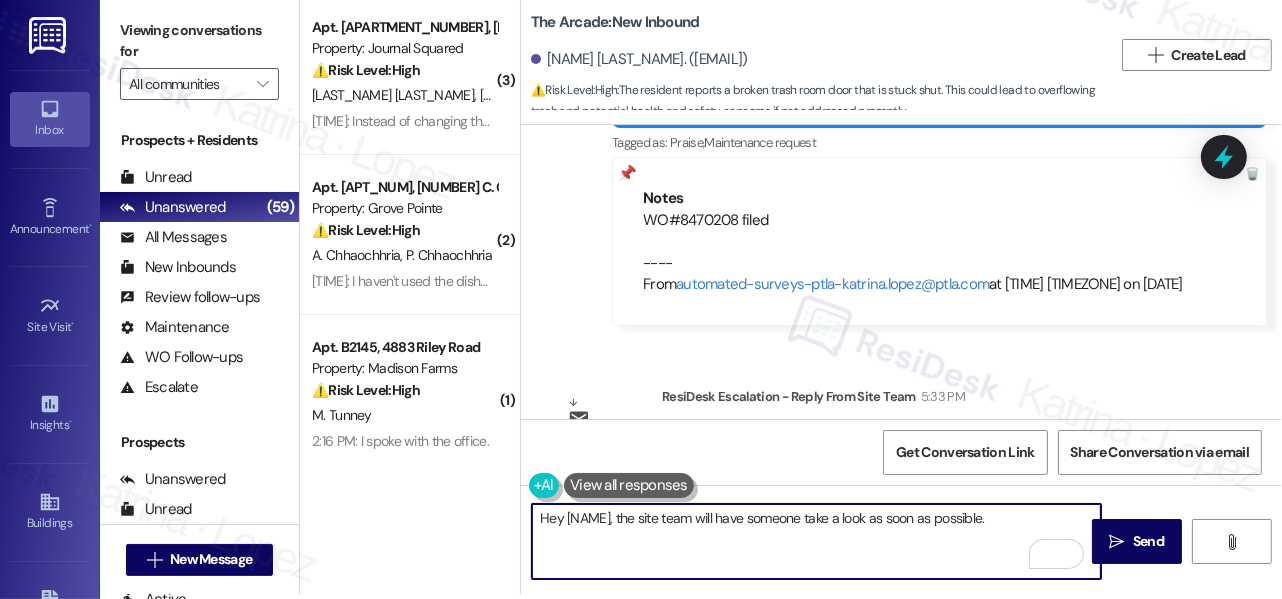 click on "Hey [NAME], the site team will have someone take a look as soon as possible." at bounding box center [816, 541] 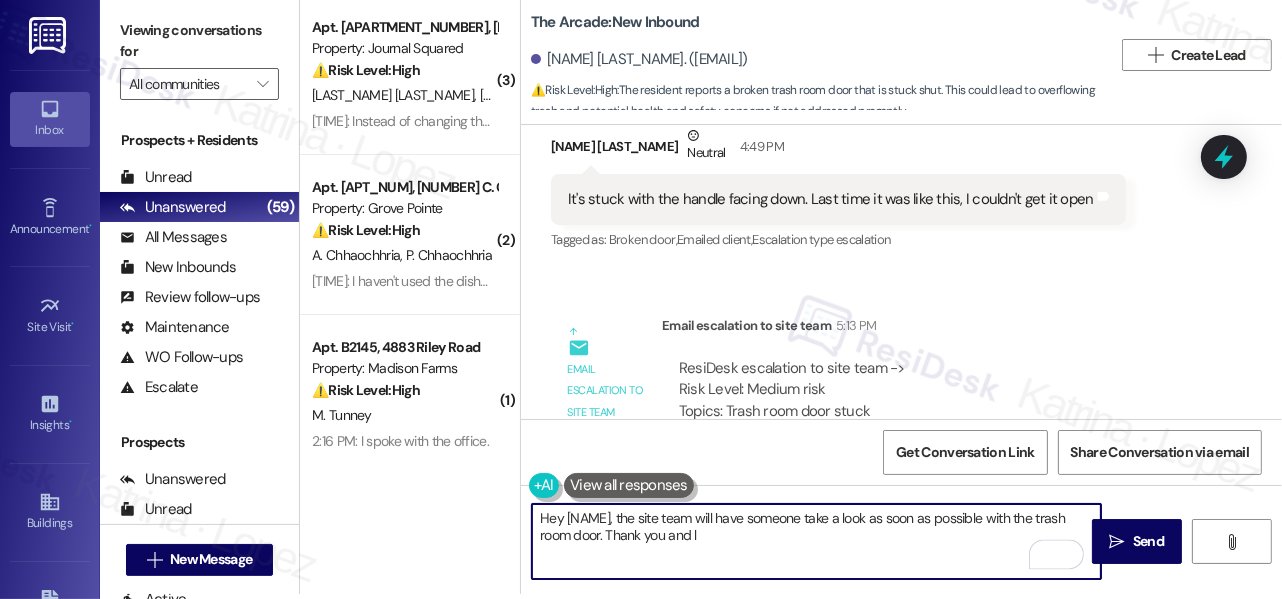 scroll, scrollTop: 11568, scrollLeft: 0, axis: vertical 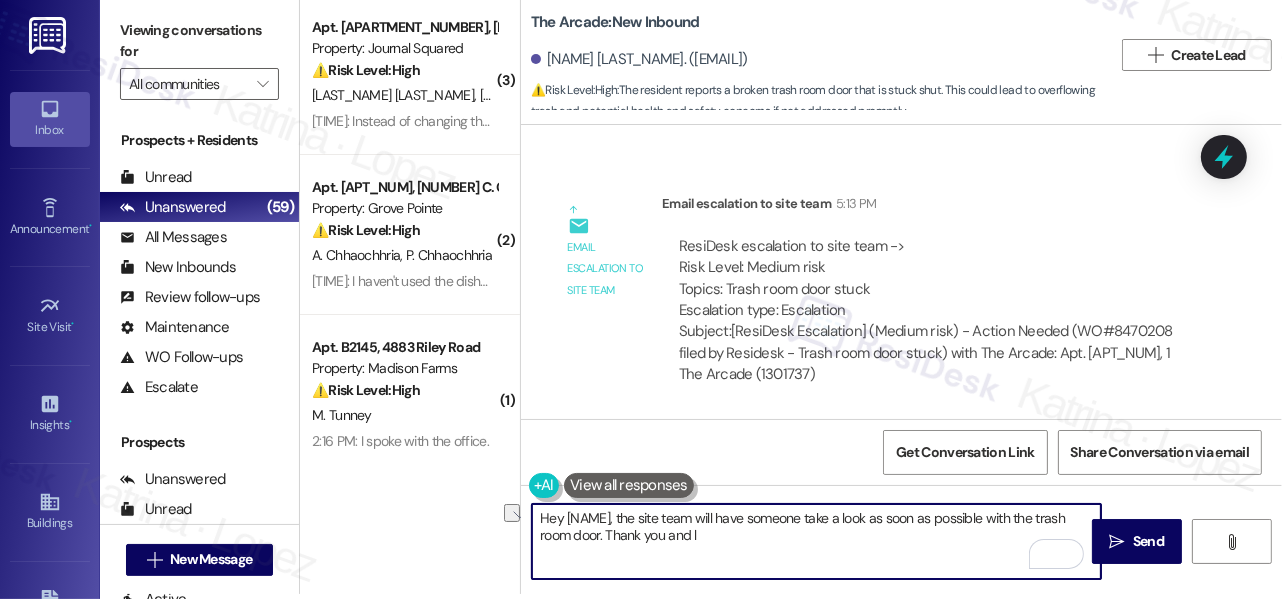 drag, startPoint x: 714, startPoint y: 537, endPoint x: 608, endPoint y: 539, distance: 106.01887 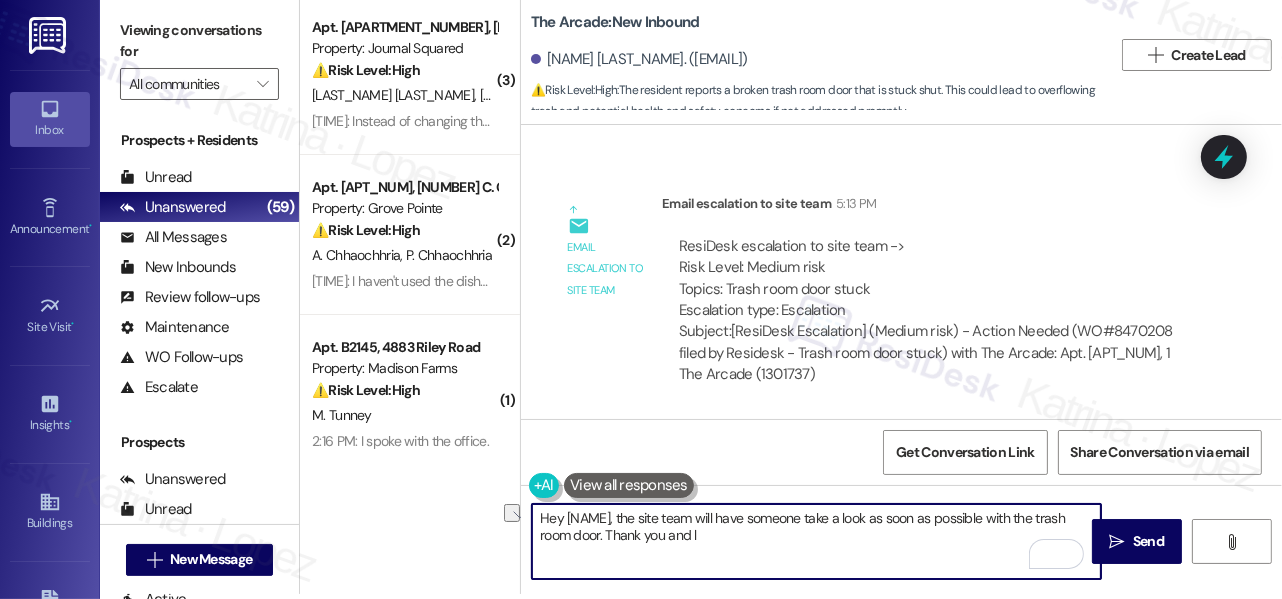 click on "Hey [NAME], the site team will have someone take a look as soon as possible with the trash room door. Thank you and l" at bounding box center (816, 541) 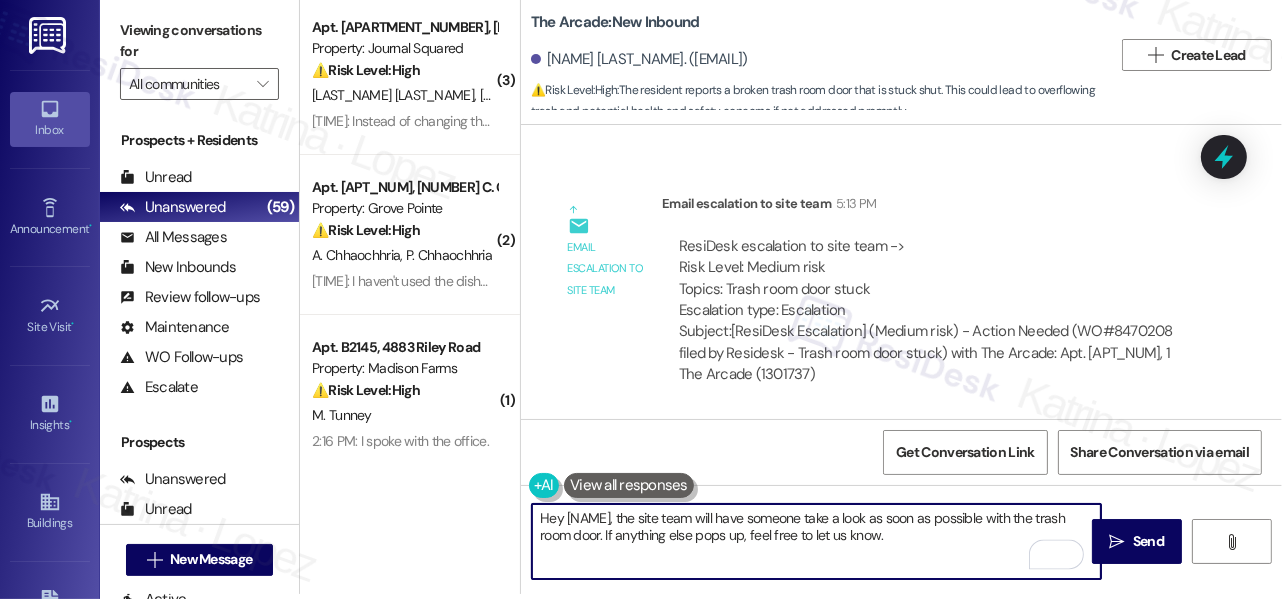 click on "Hey [NAME], the site team will have someone take a look as soon as possible with the trash room door. If anything else pops up, feel free to let us know." at bounding box center [816, 541] 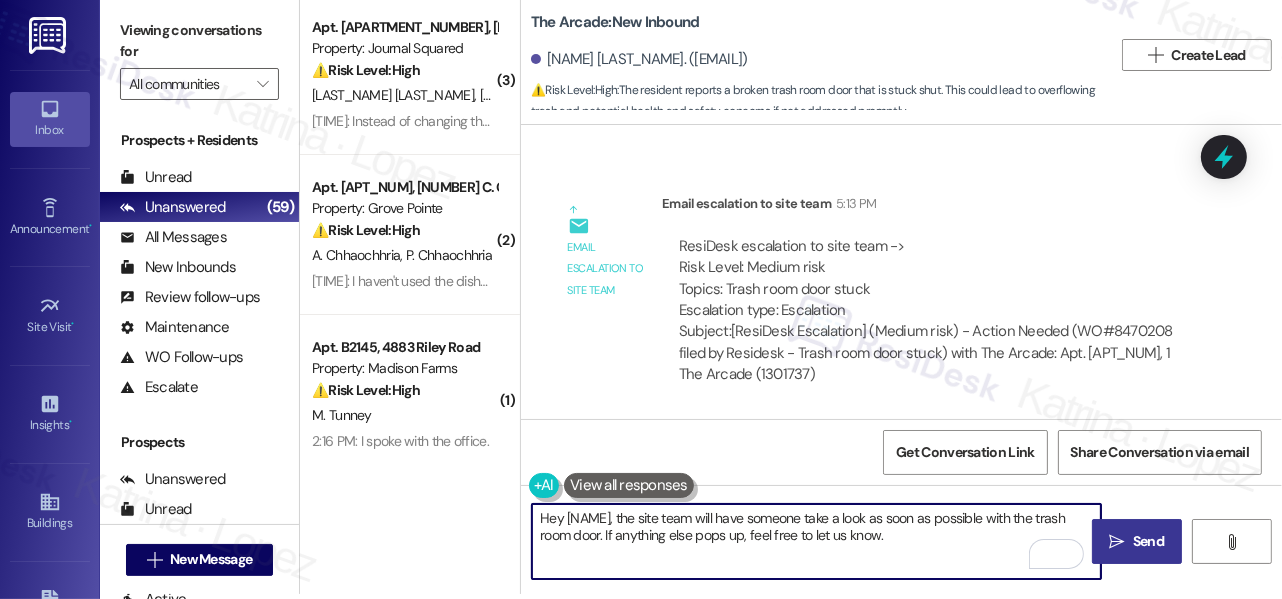 type on "Hey [NAME], the site team will have someone take a look as soon as possible with the trash room door. If anything else pops up, feel free to let us know." 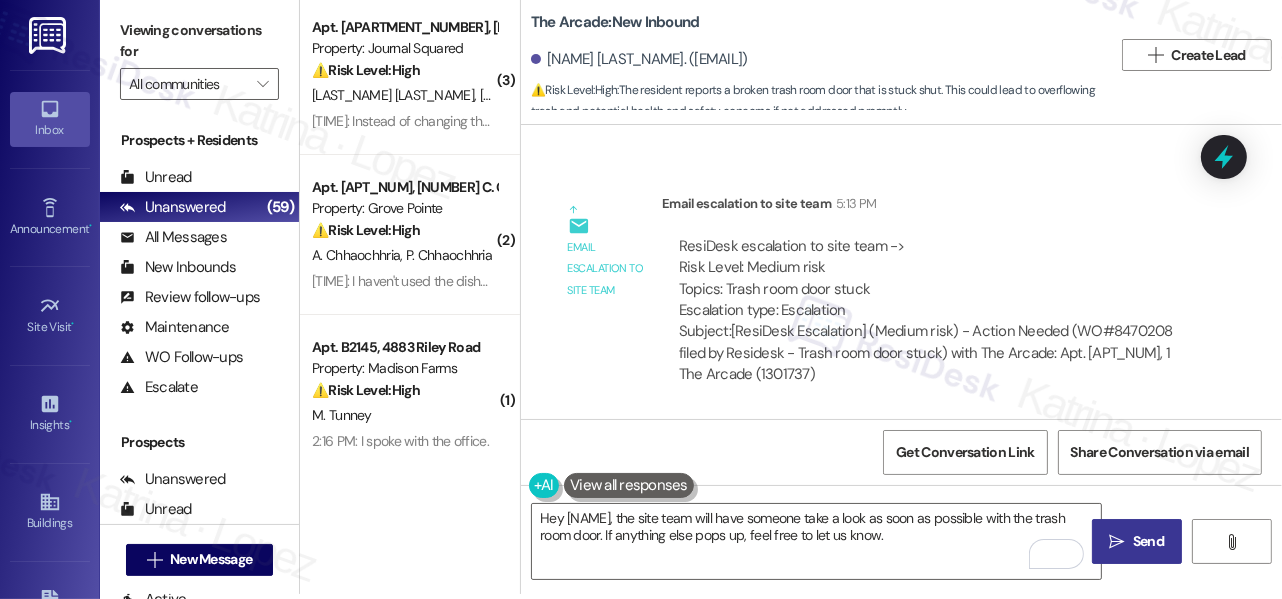 click on "Send" at bounding box center (1148, 541) 